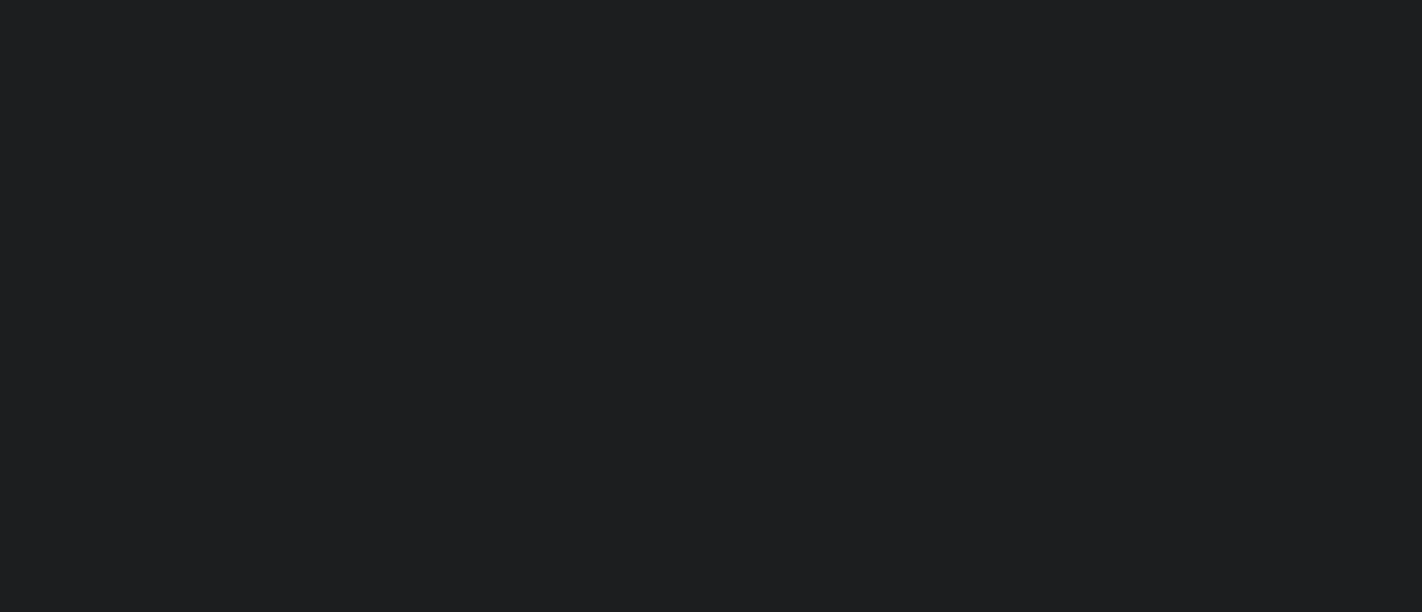 scroll, scrollTop: 0, scrollLeft: 0, axis: both 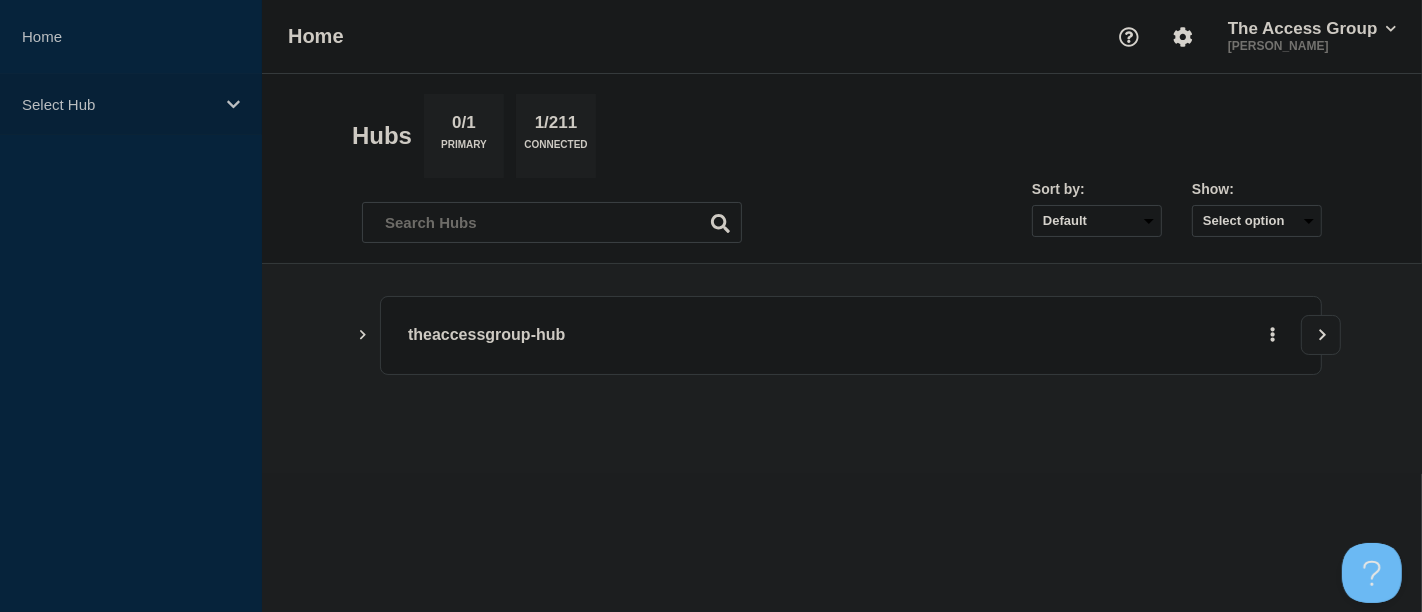 click 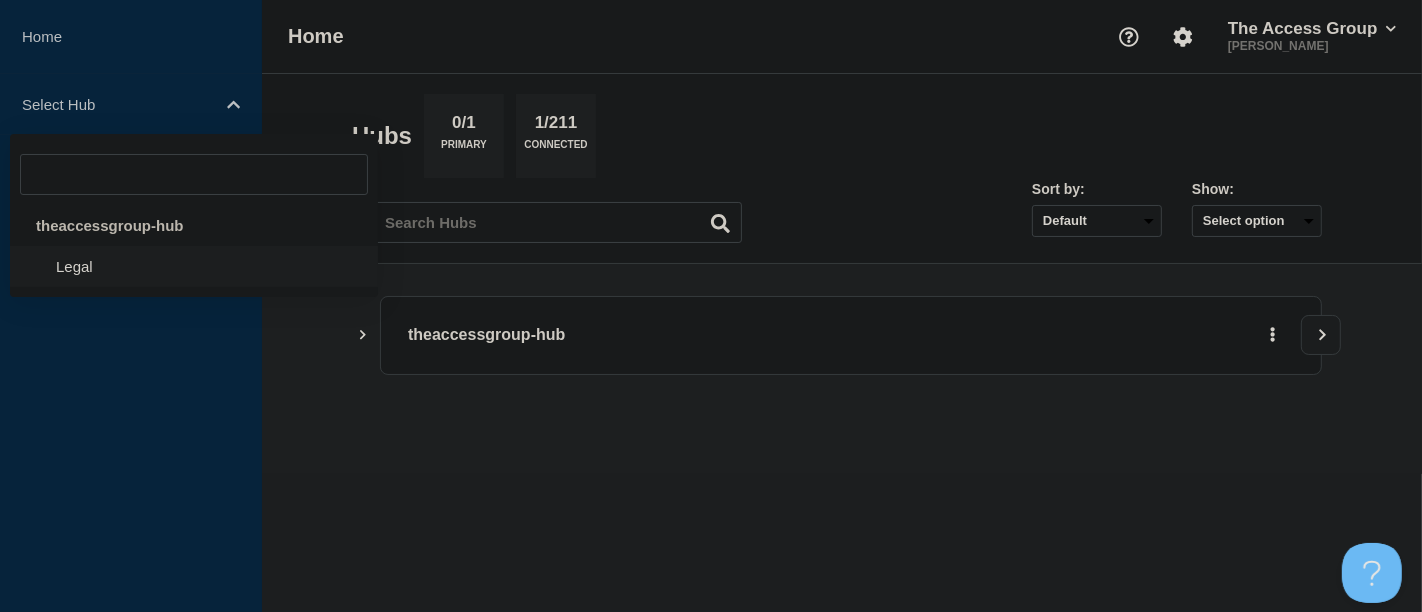 click on "Legal" 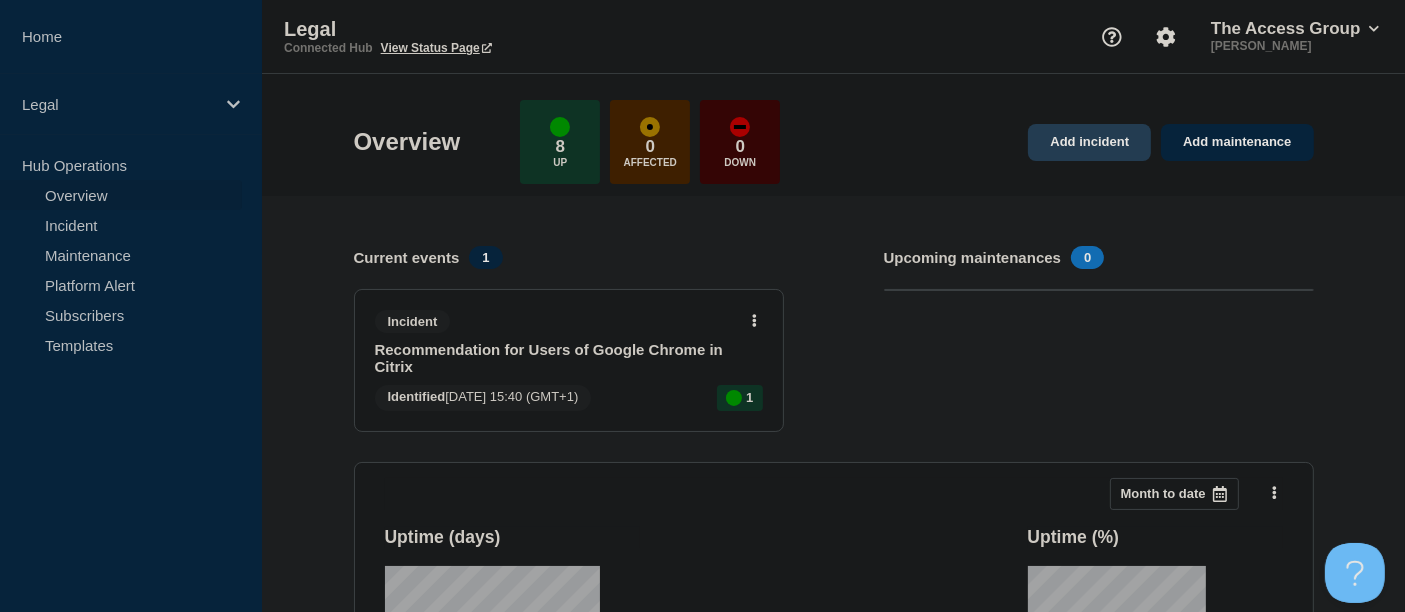 click on "Add incident" at bounding box center [1089, 142] 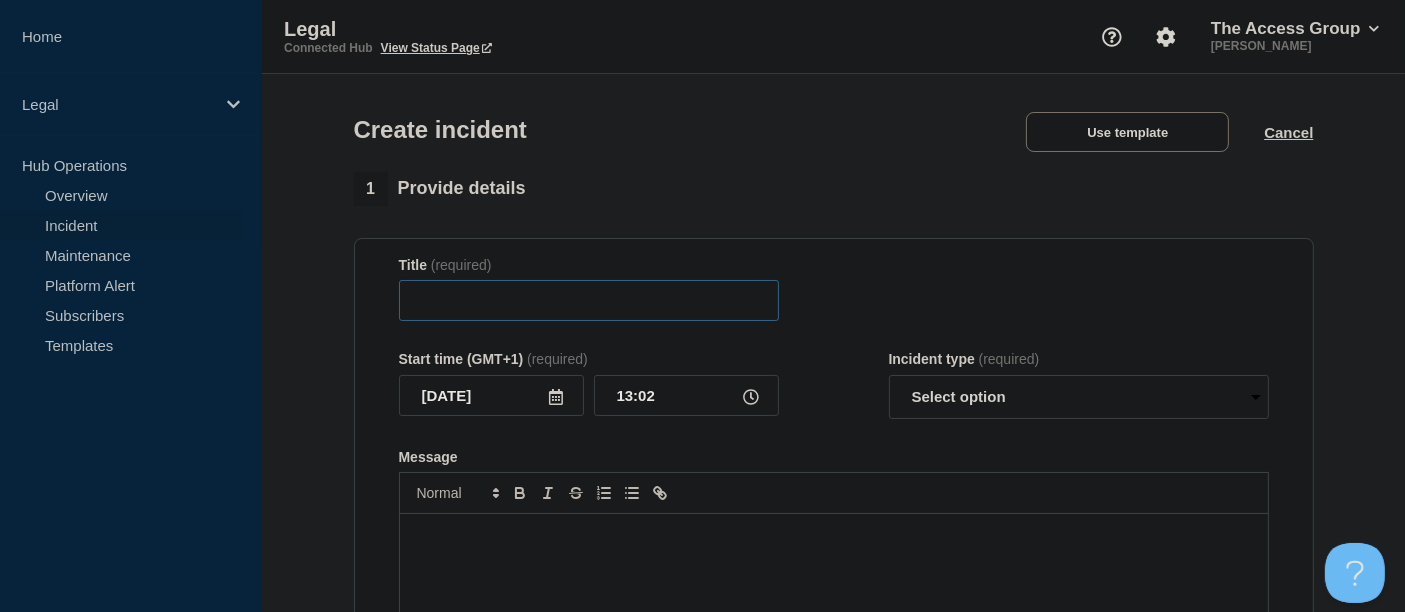 click at bounding box center [589, 300] 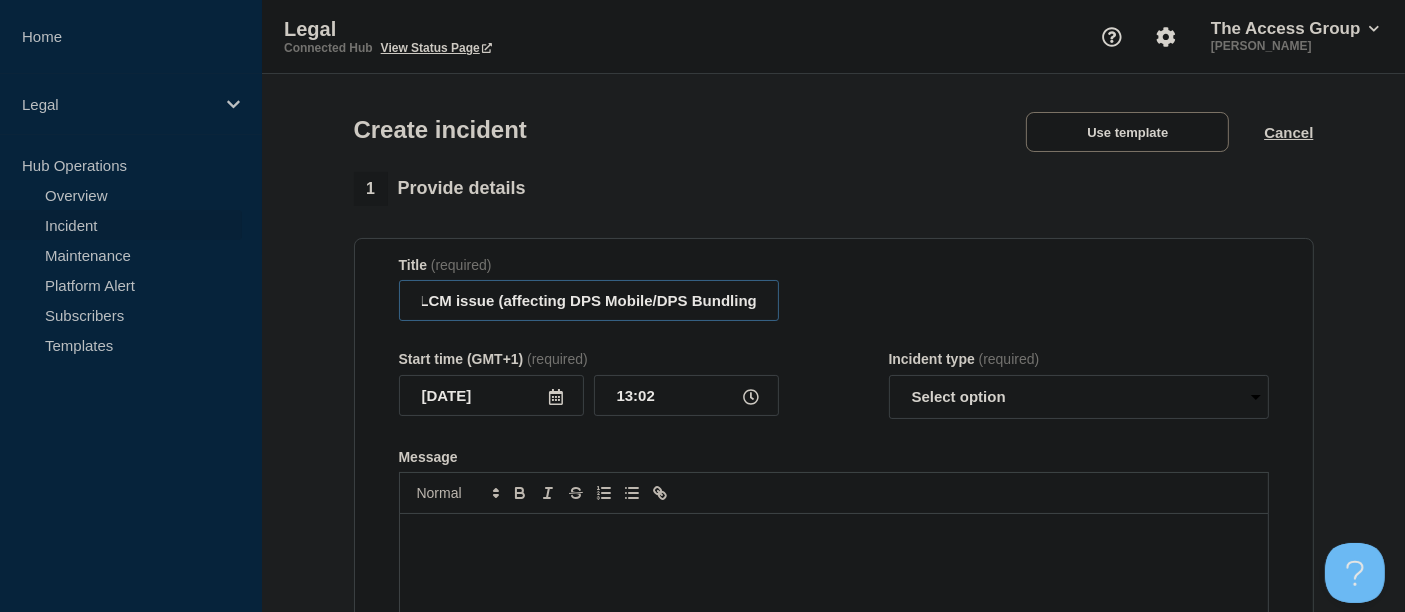 scroll, scrollTop: 0, scrollLeft: 18, axis: horizontal 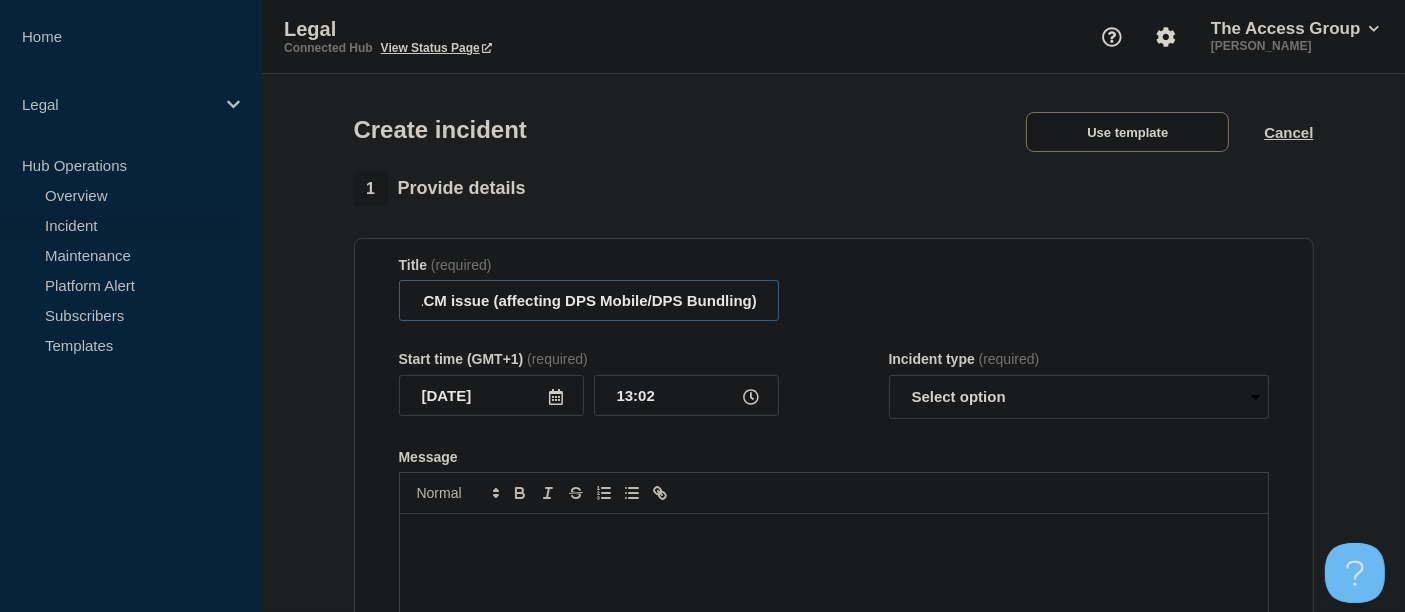 type on "ALCM issue (affecting DPS Mobile/DPS Bundling)" 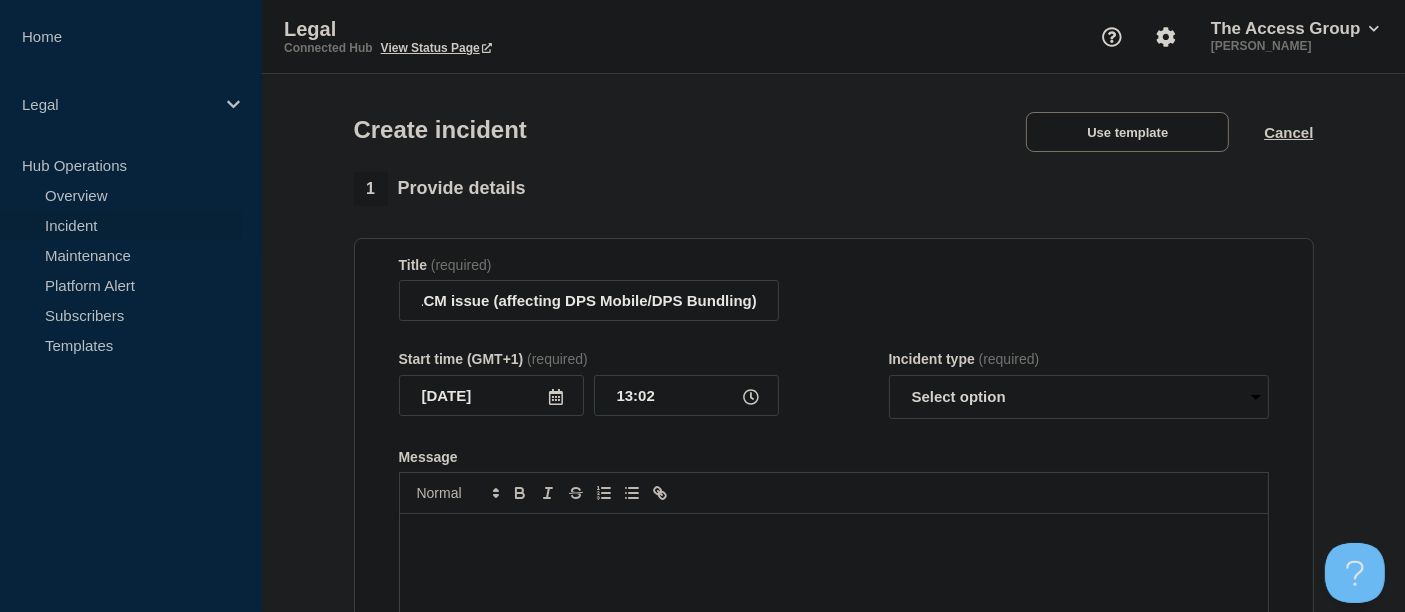click 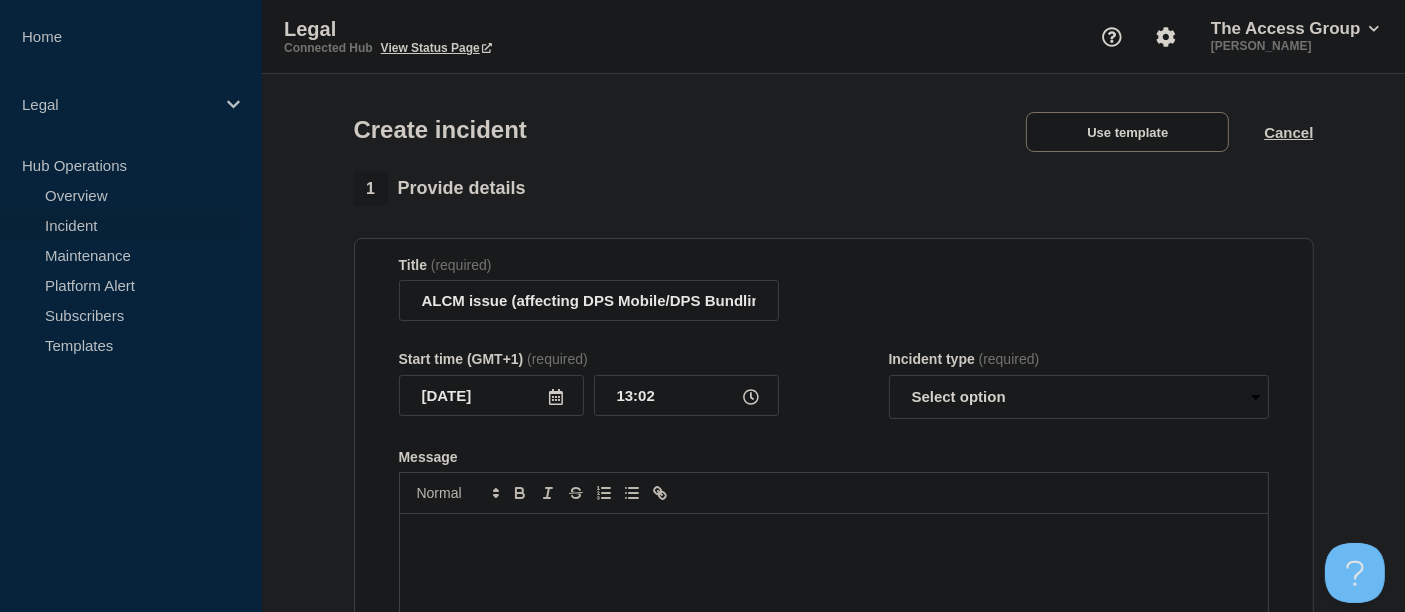 click 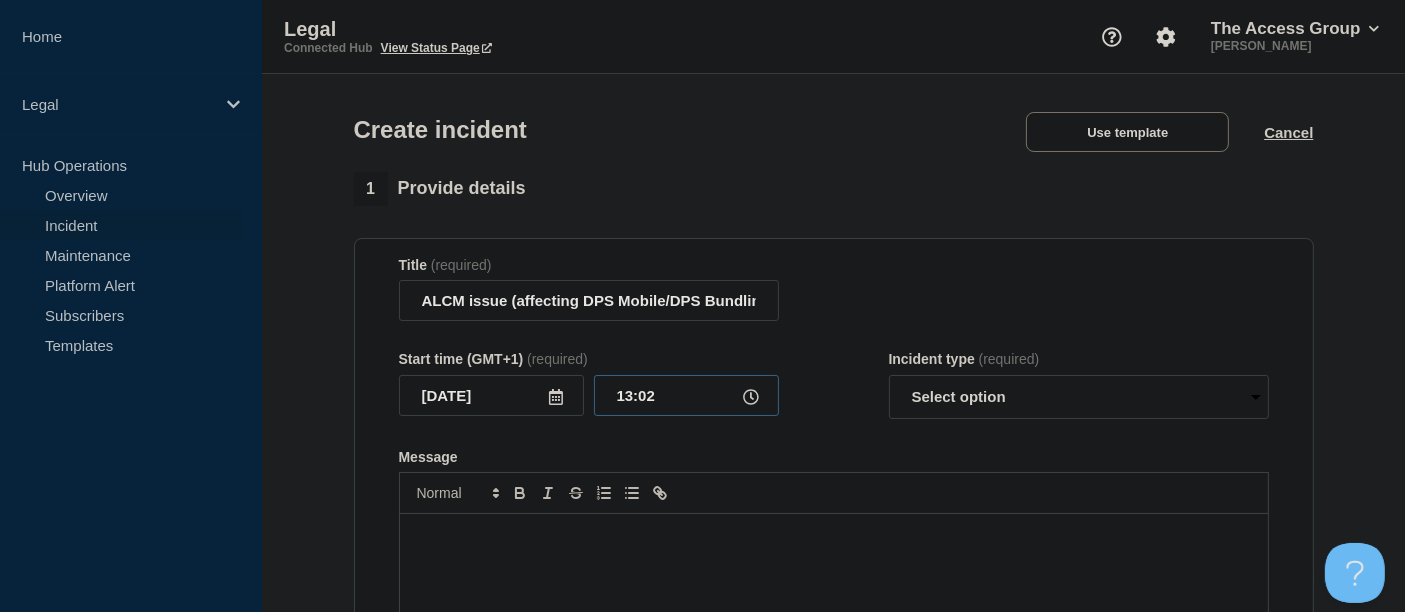 click on "13:02" at bounding box center [686, 395] 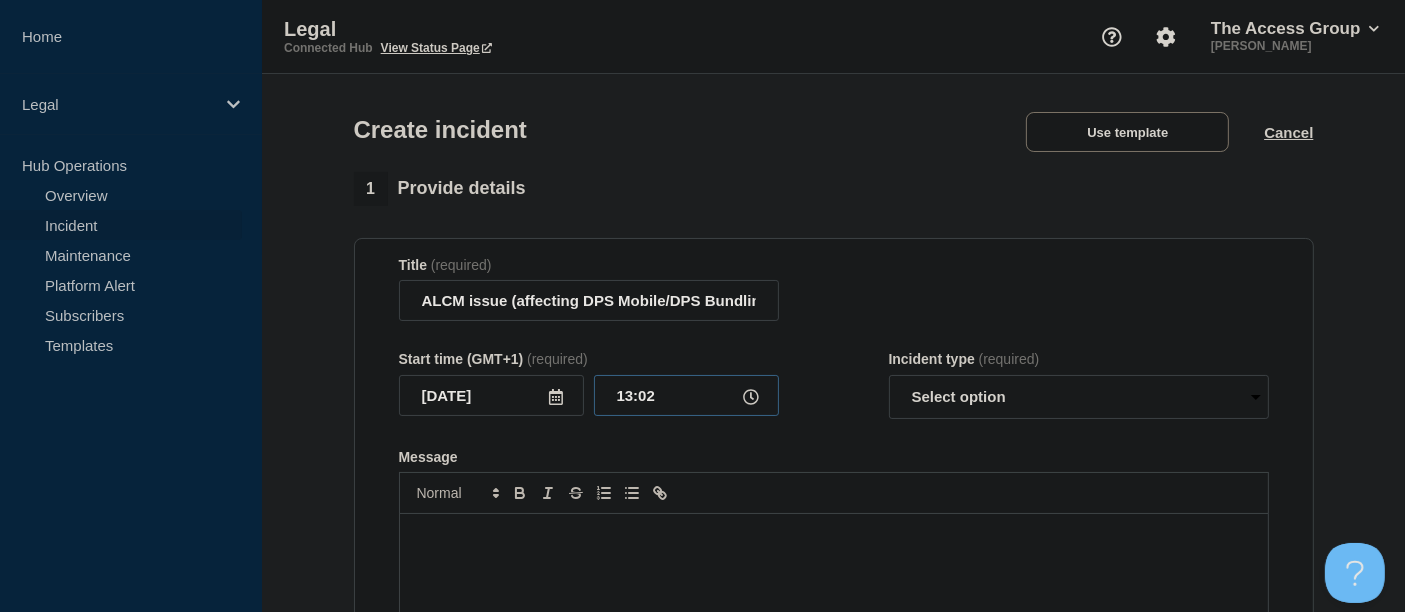 click on "13:02" at bounding box center (686, 395) 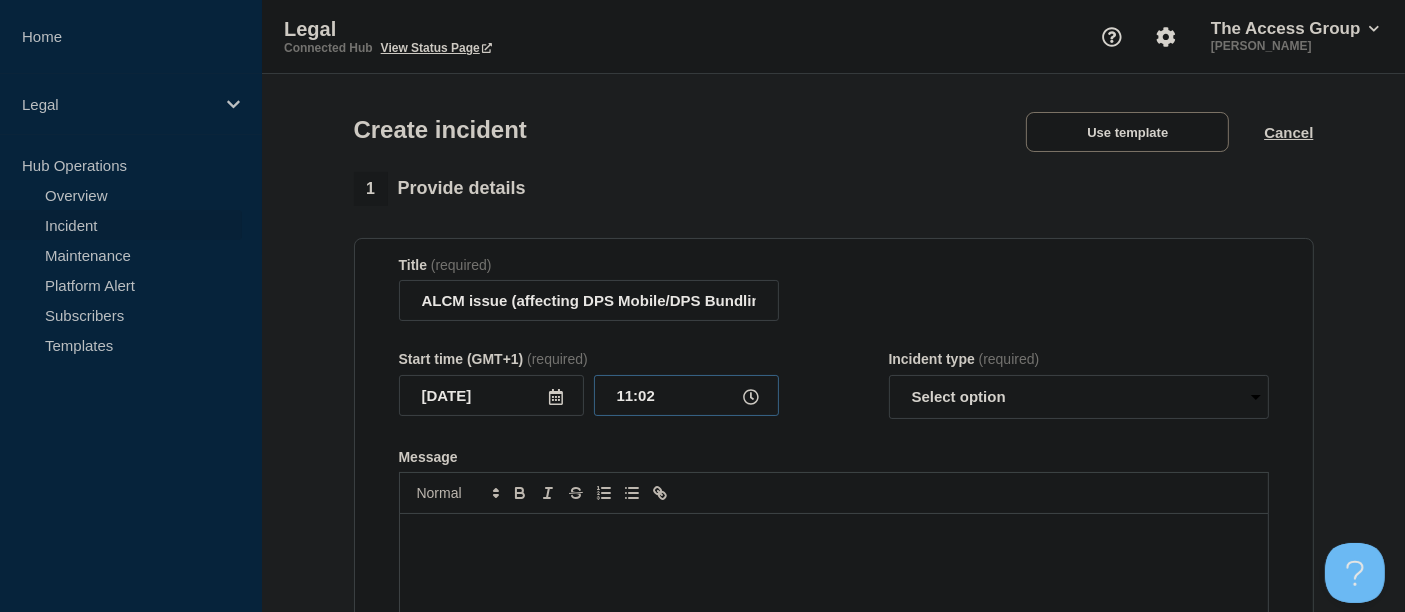 click on "11:02" at bounding box center (686, 395) 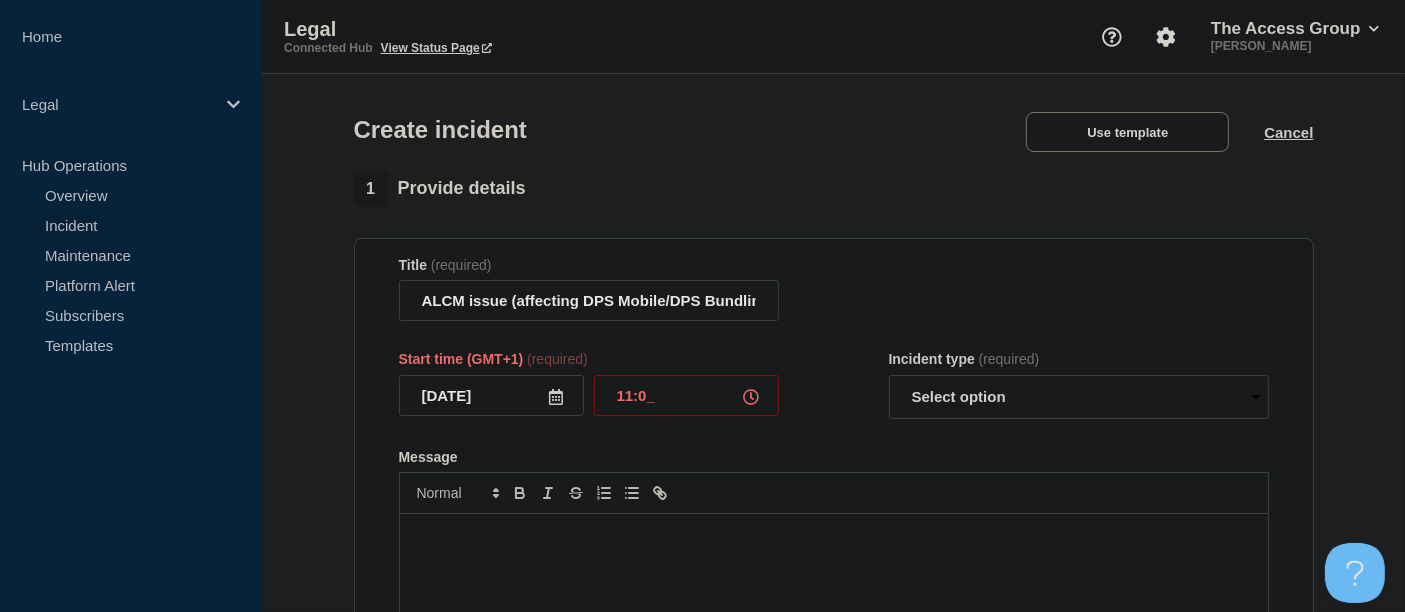 type on "11:00" 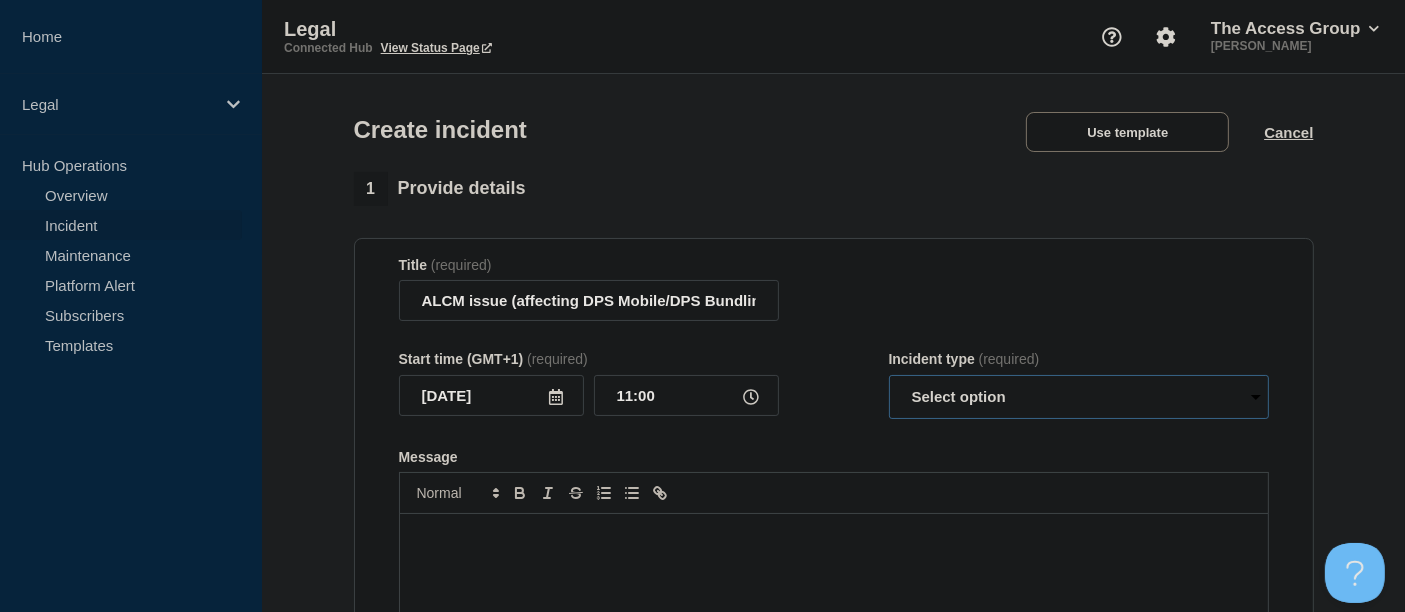 click on "Select option Investigating Identified Monitoring" at bounding box center (1079, 397) 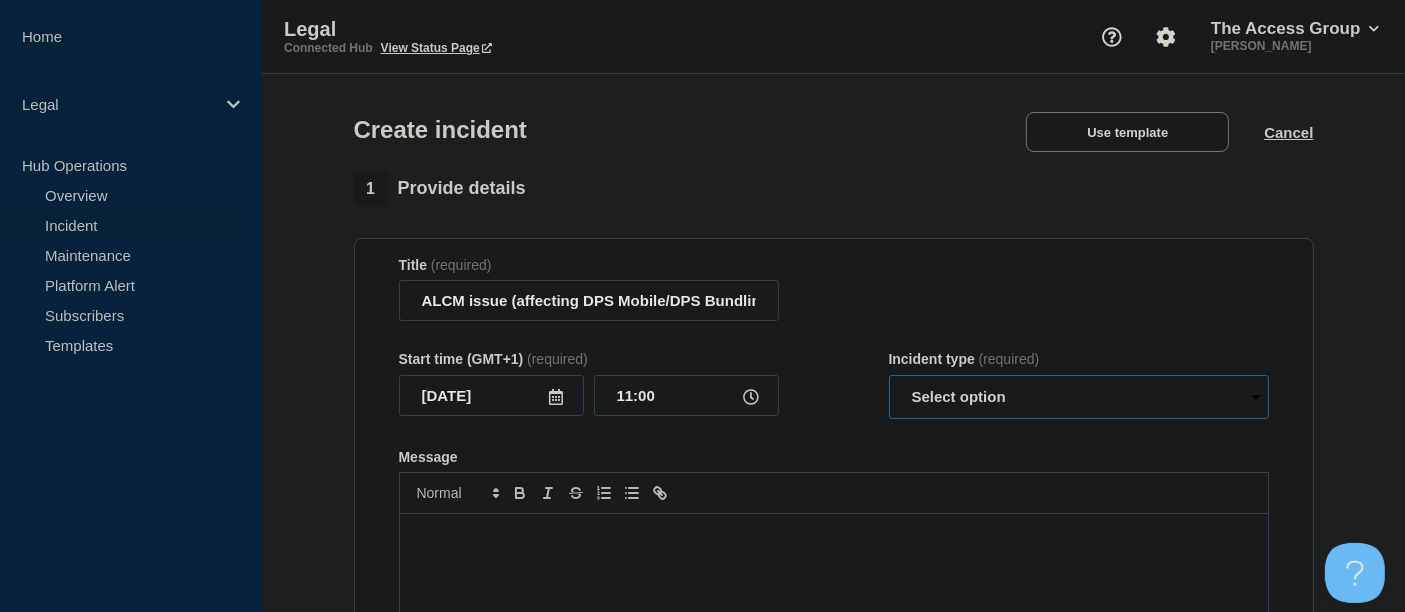 select on "investigating" 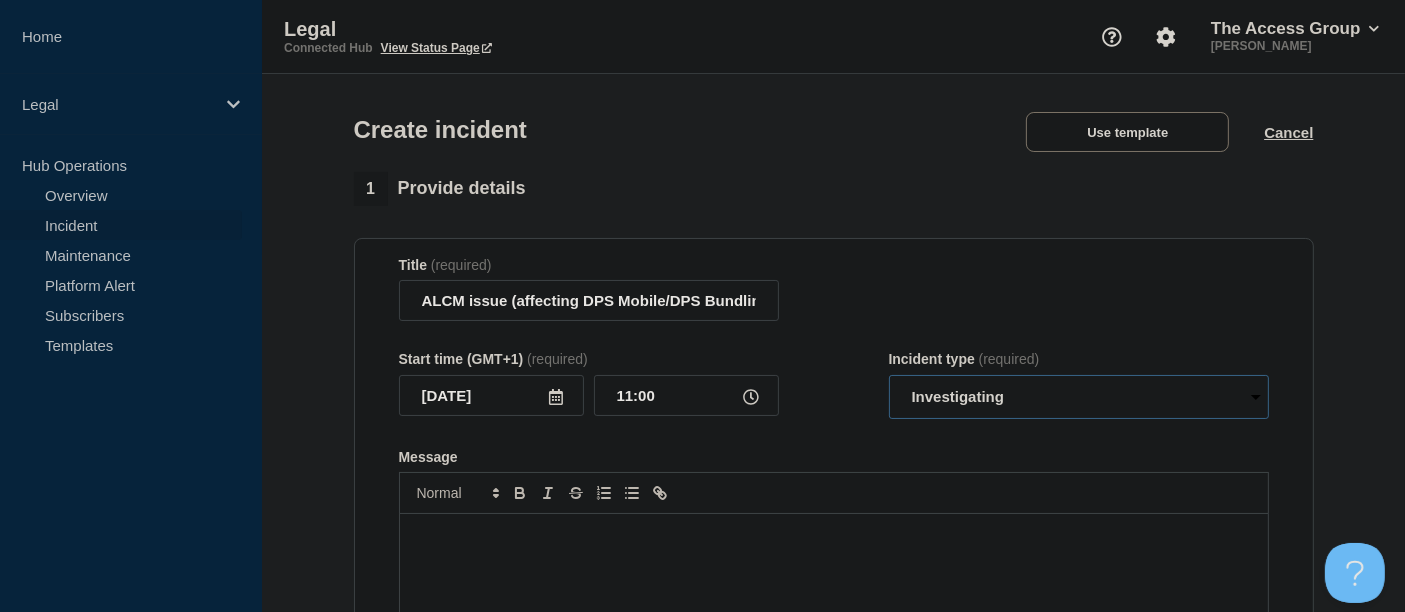 click on "Select option Investigating Identified Monitoring" at bounding box center [1079, 397] 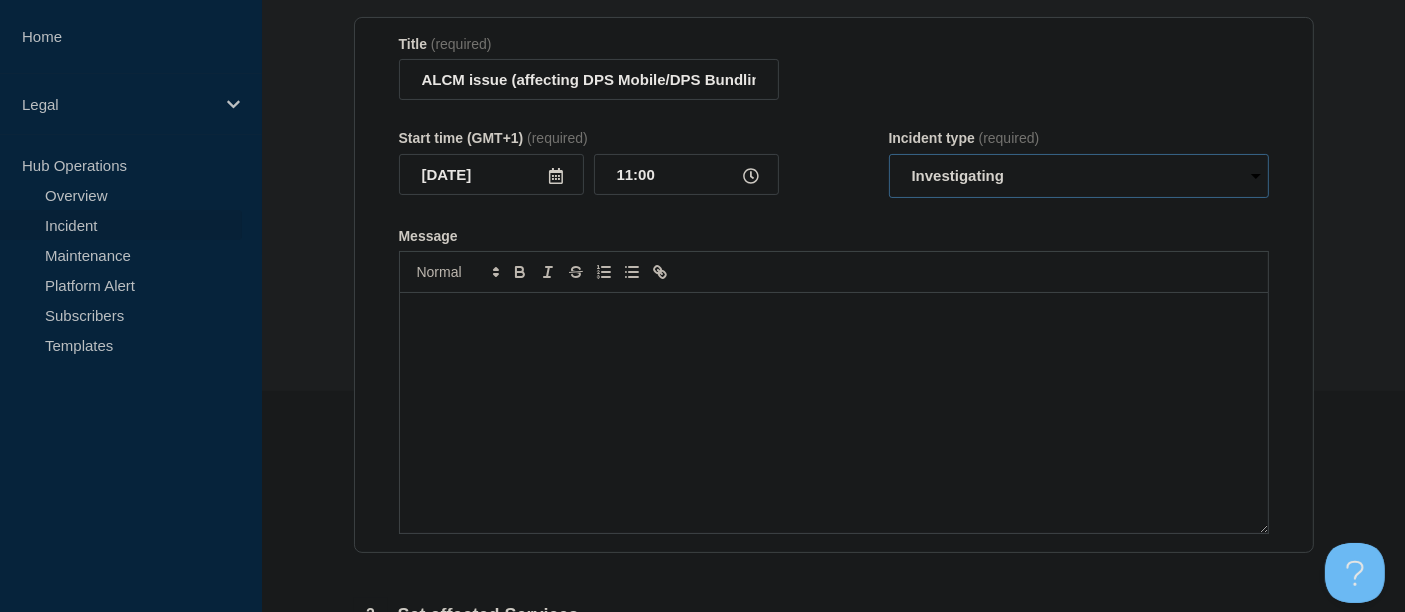 scroll, scrollTop: 222, scrollLeft: 0, axis: vertical 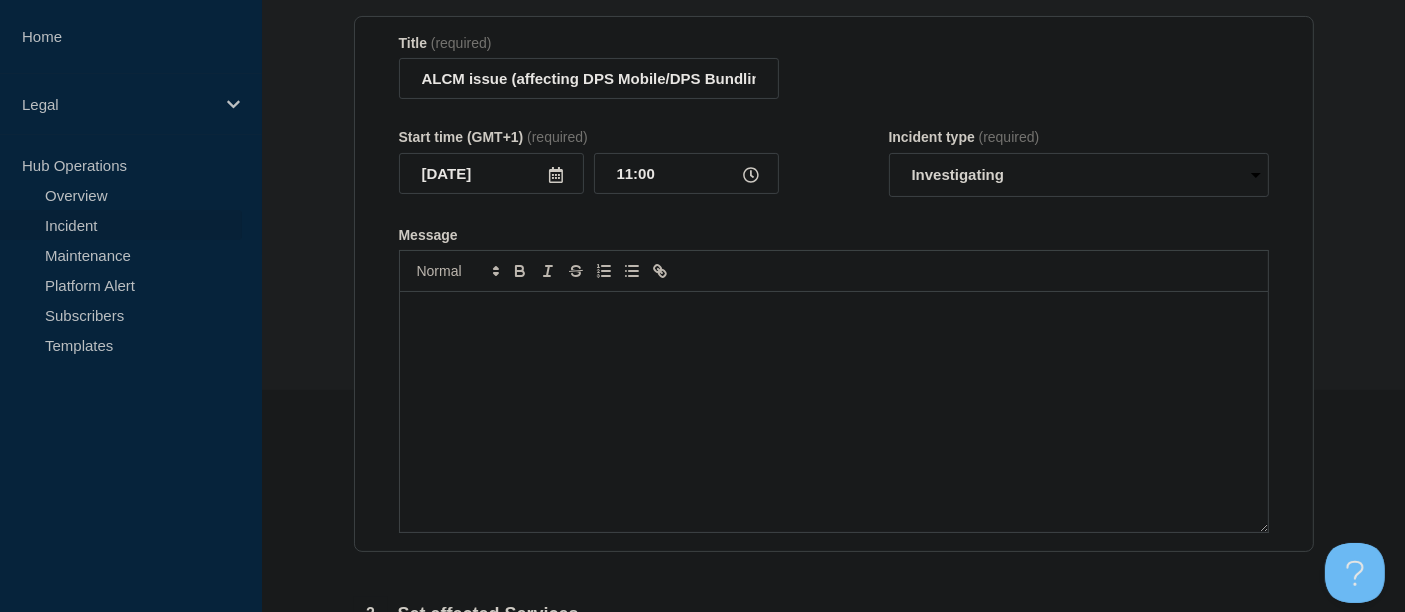 click at bounding box center (834, 412) 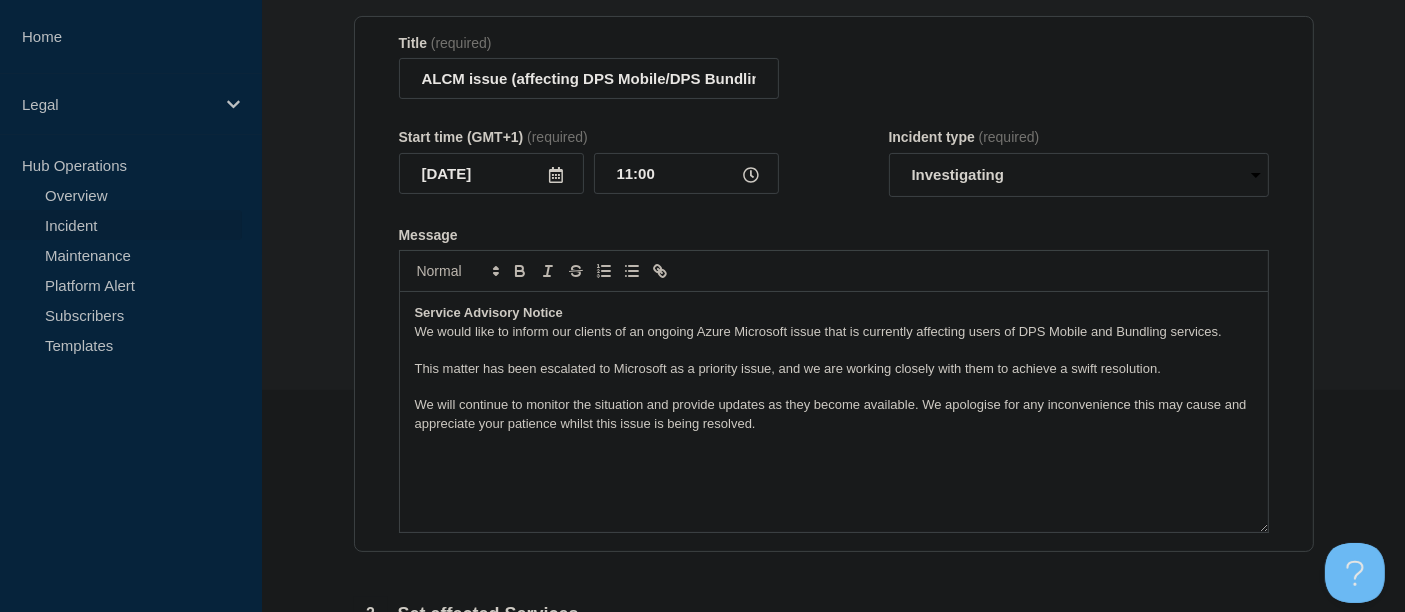 click on "Service Advisory Notice" at bounding box center [834, 313] 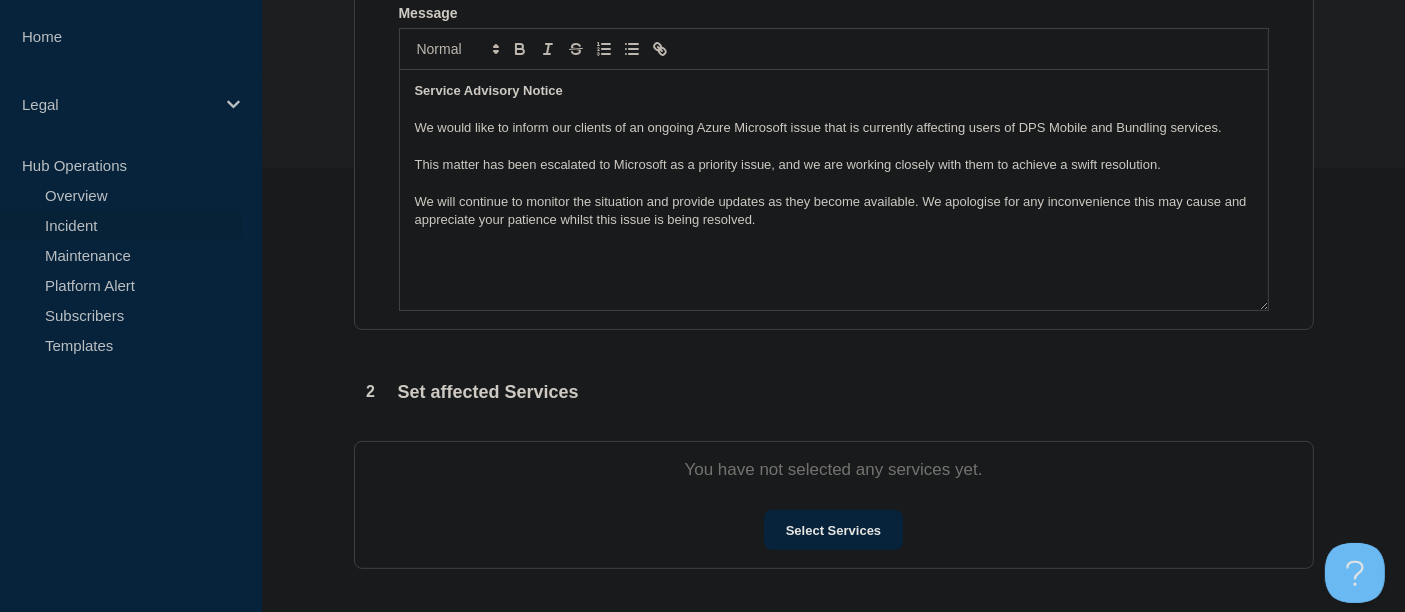 scroll, scrollTop: 666, scrollLeft: 0, axis: vertical 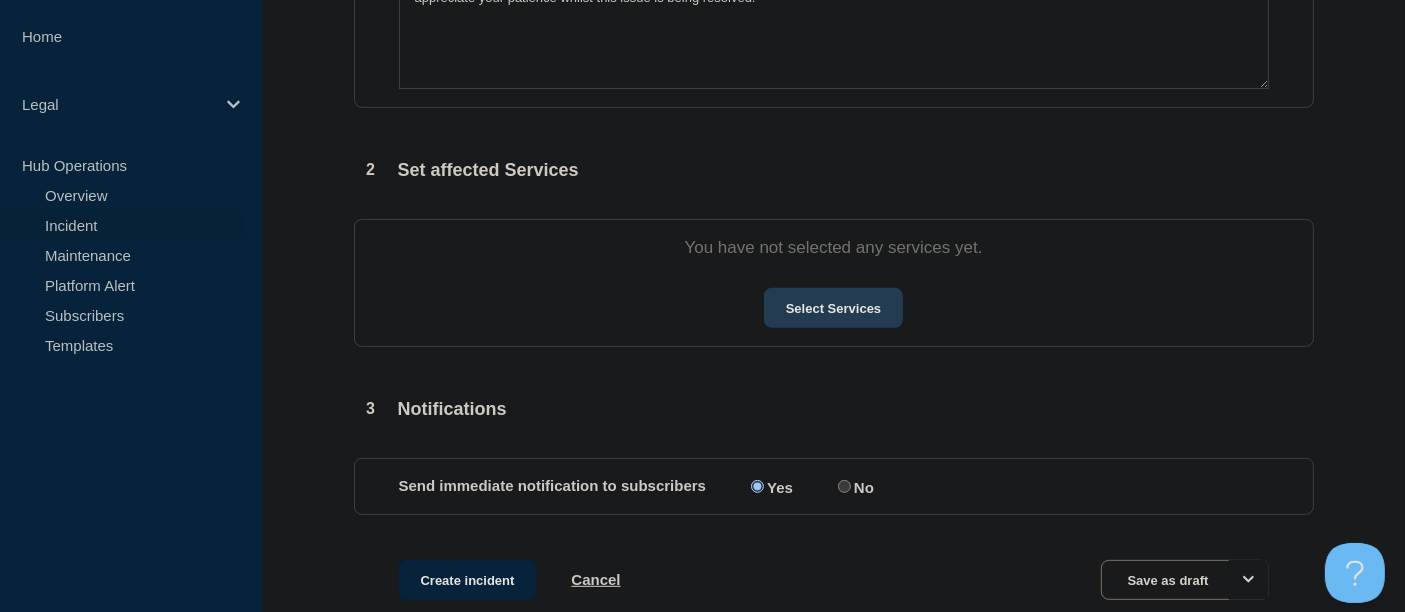 click on "Select Services" at bounding box center (833, 308) 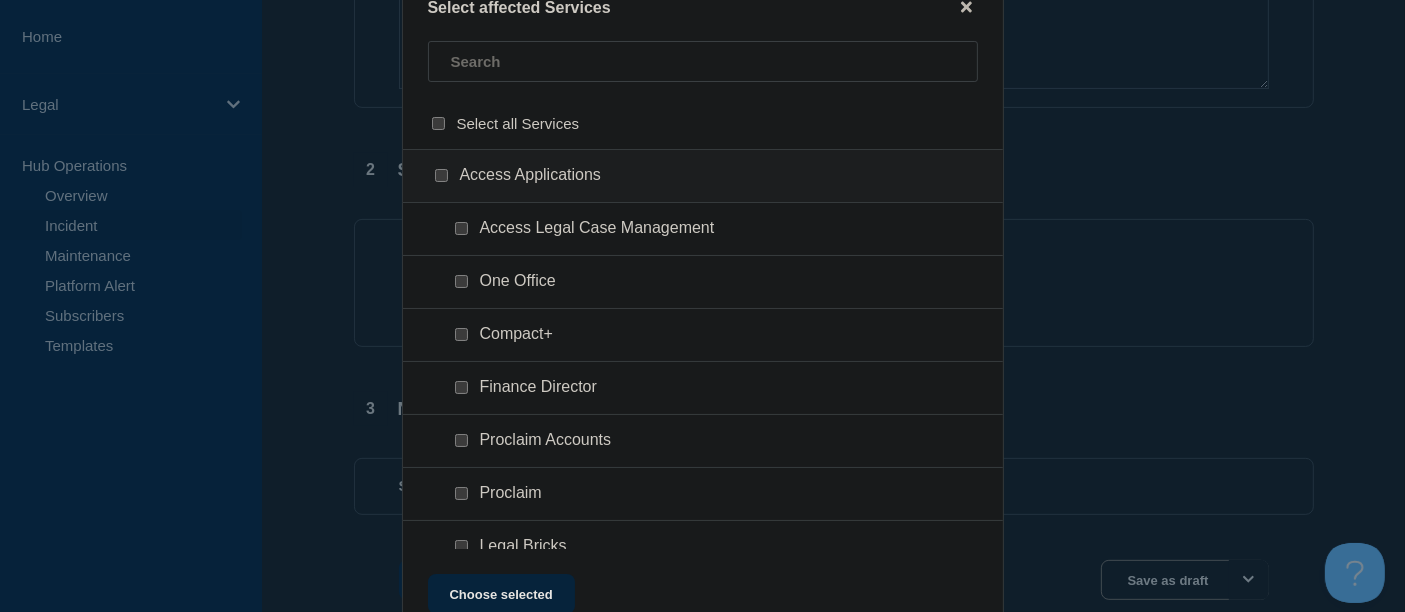 click at bounding box center (461, 281) 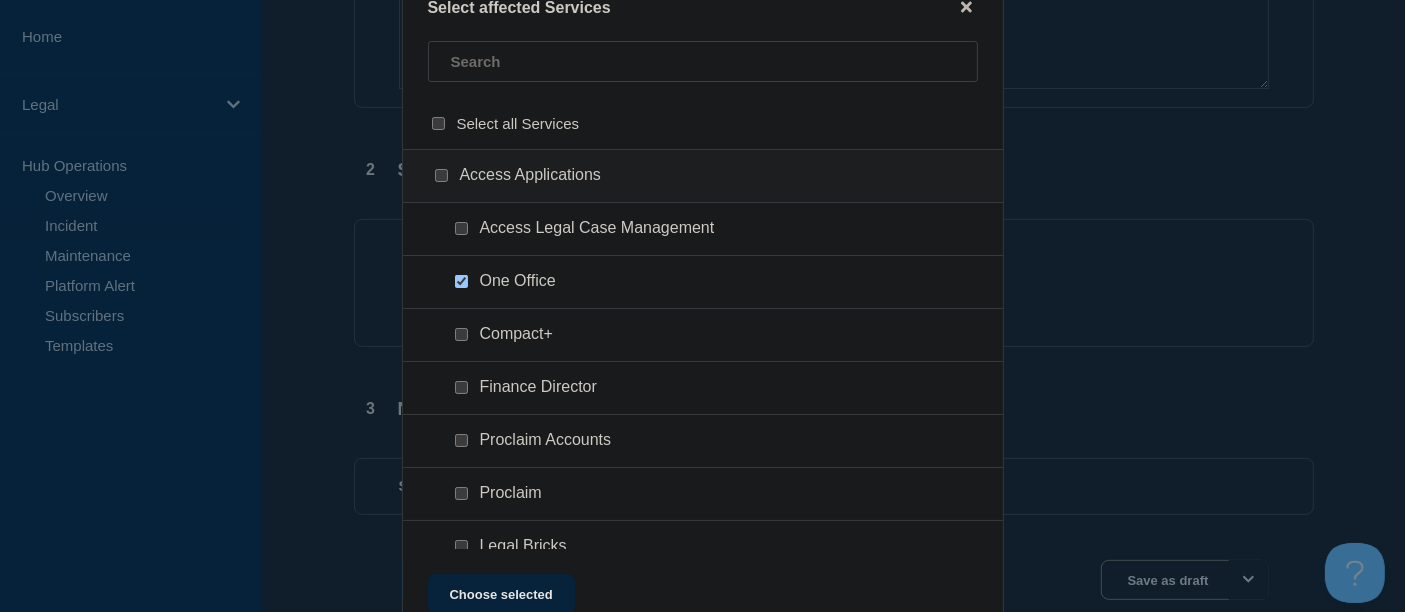 click at bounding box center [461, 281] 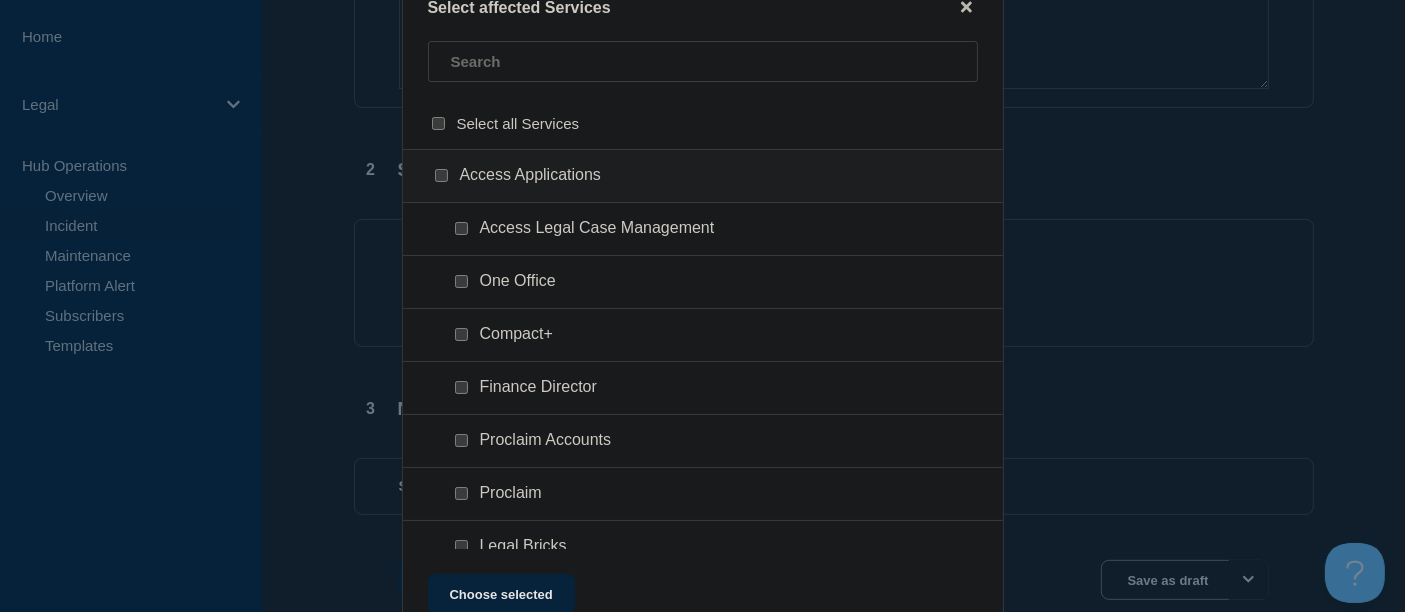 click at bounding box center (461, 228) 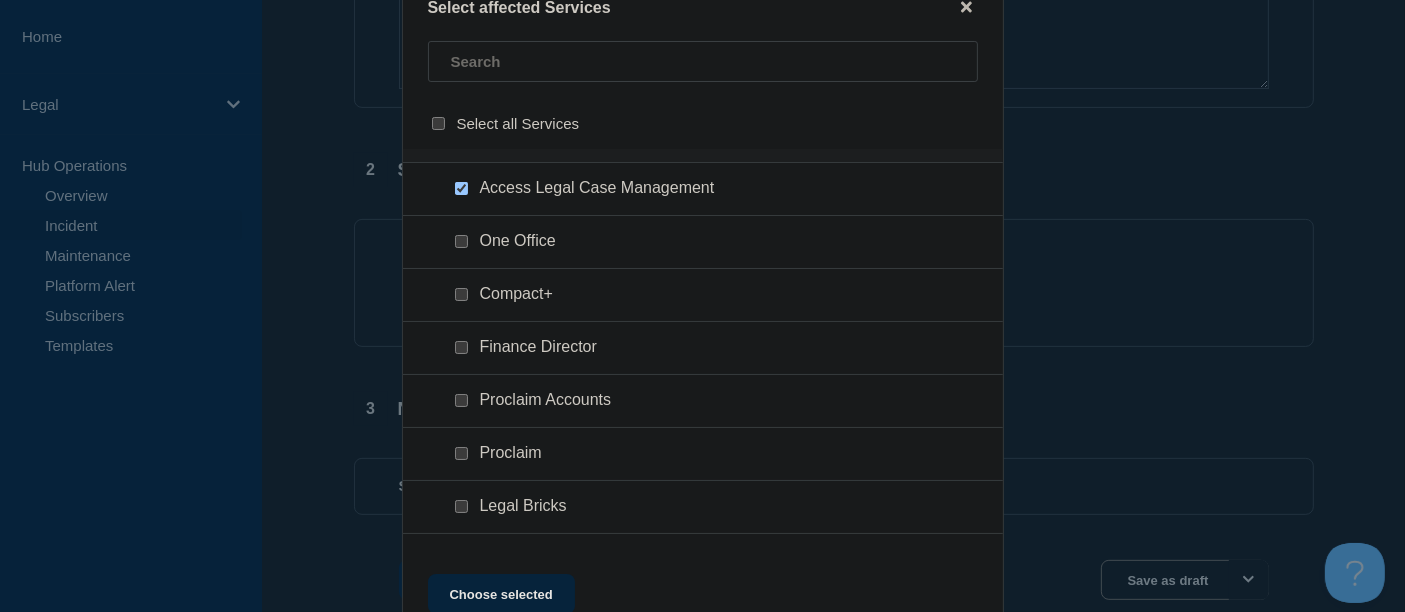 scroll, scrollTop: 79, scrollLeft: 0, axis: vertical 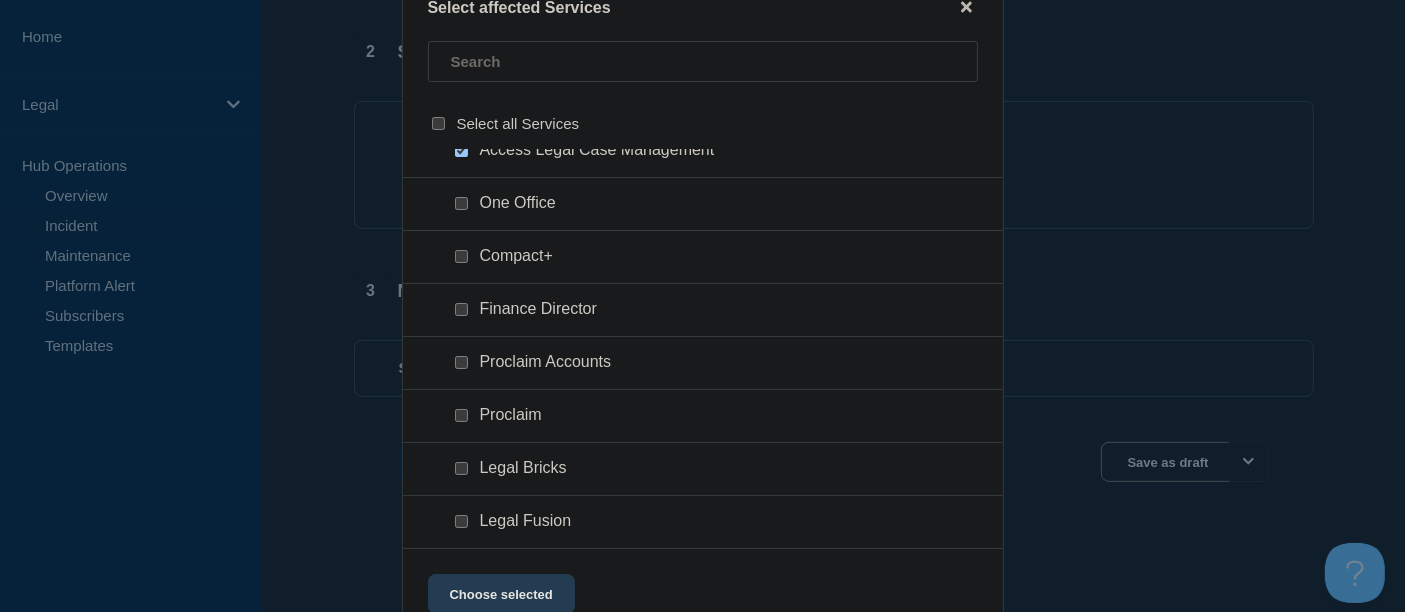 click on "Choose selected" 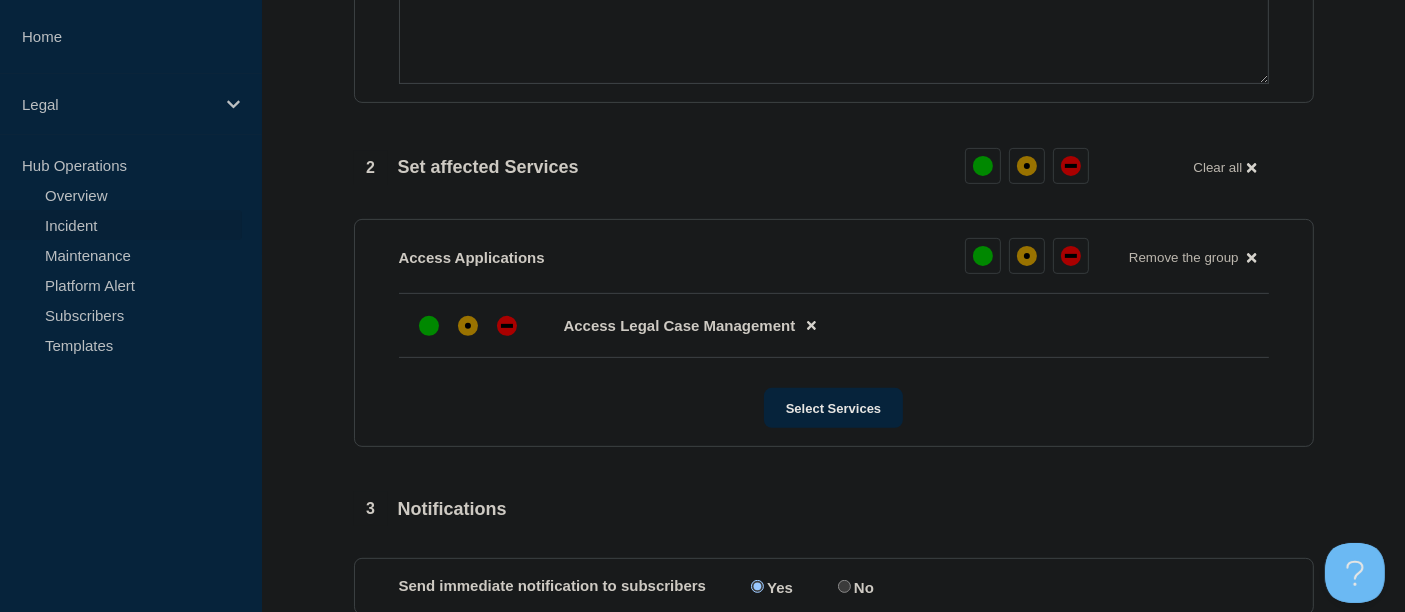 scroll, scrollTop: 894, scrollLeft: 0, axis: vertical 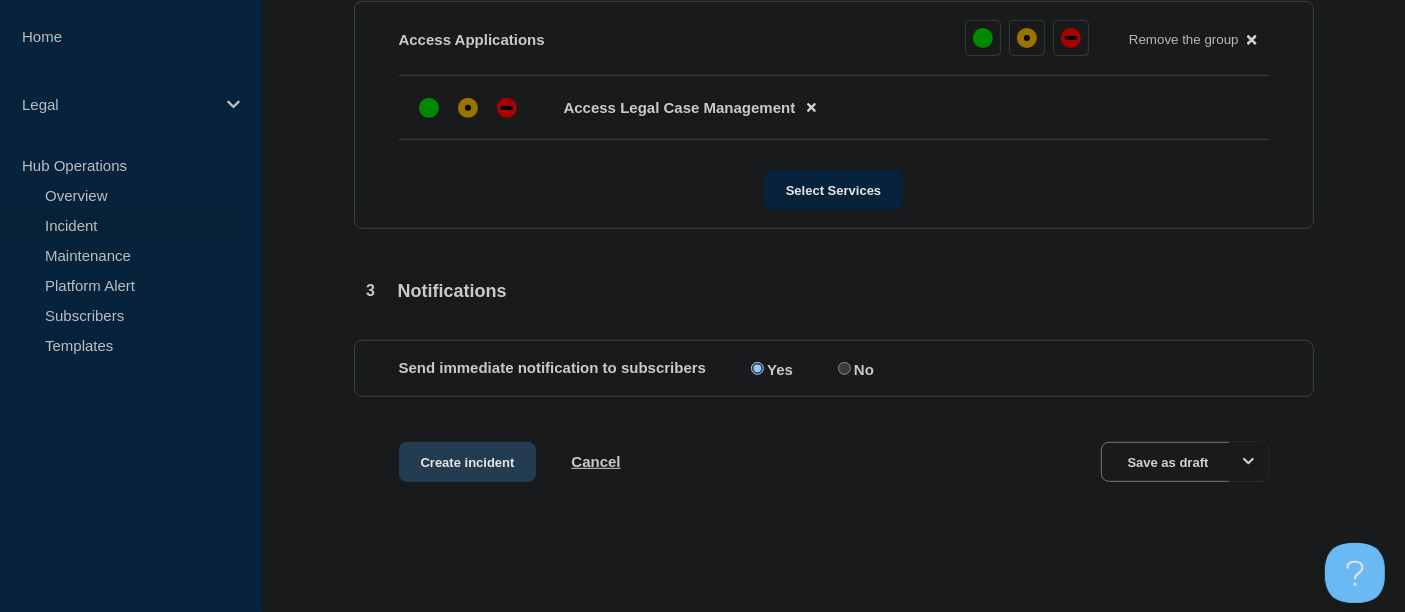 click on "Create incident" at bounding box center (468, 462) 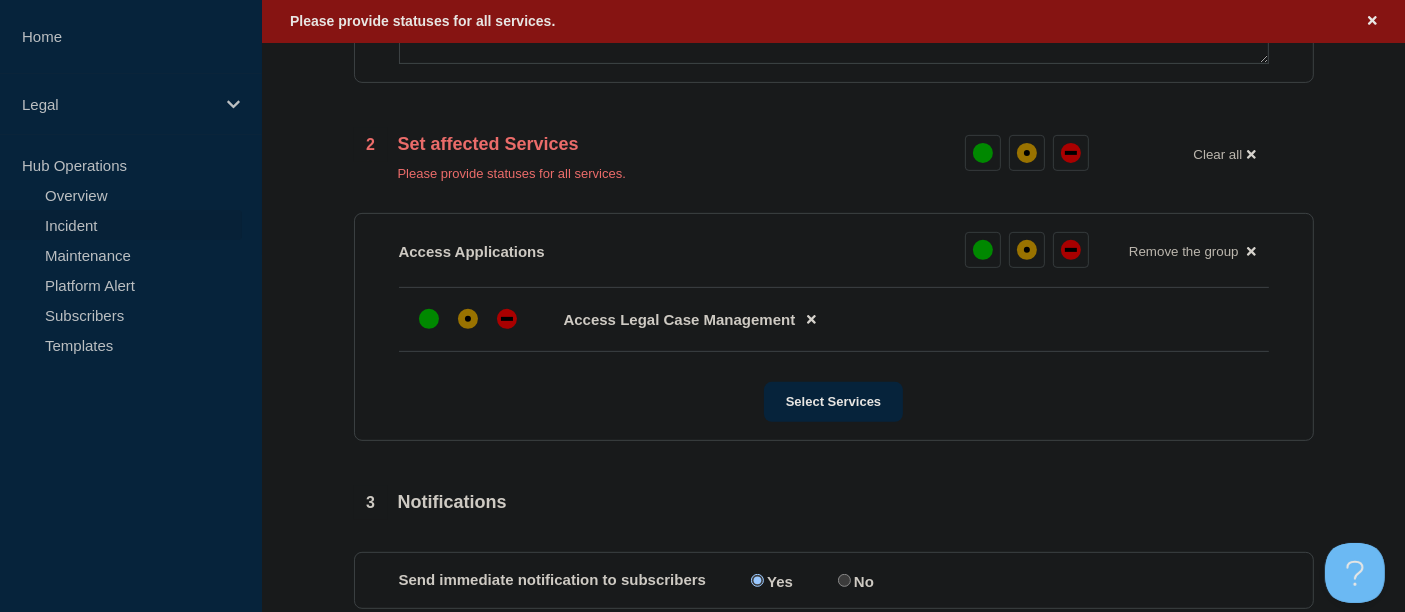 scroll, scrollTop: 505, scrollLeft: 0, axis: vertical 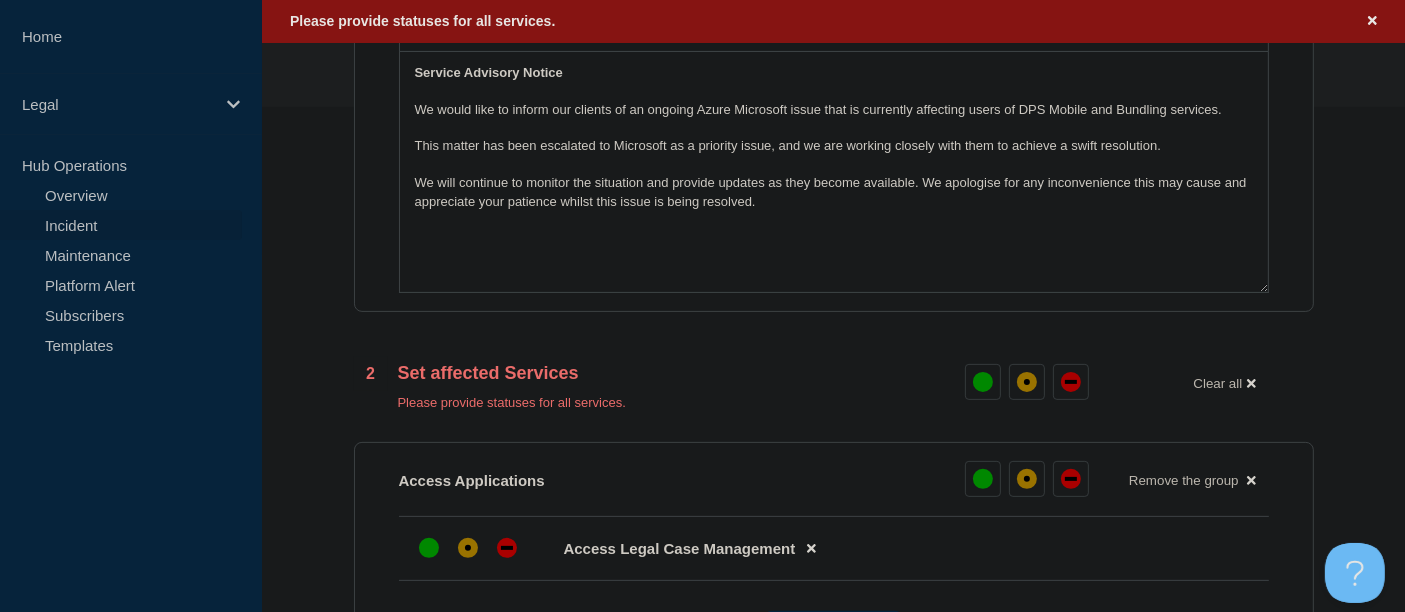click on "2  Set affected Services  Please provide statuses for all services. Clear all" at bounding box center (834, 383) 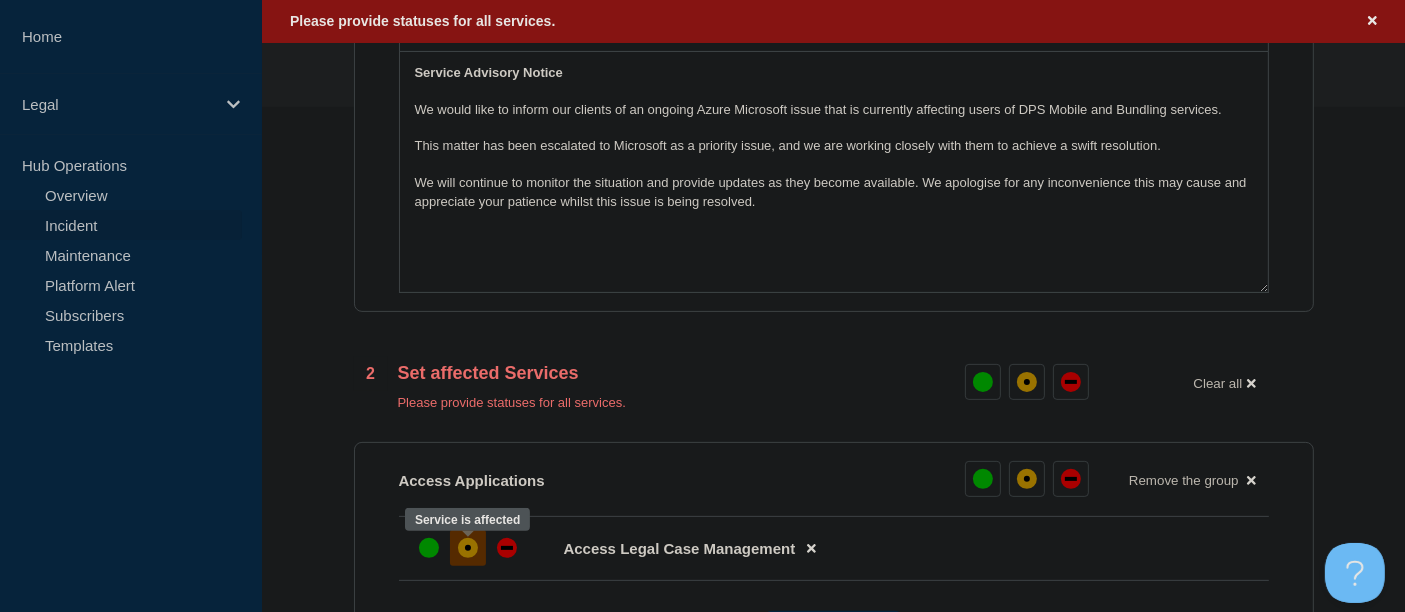 click at bounding box center (468, 548) 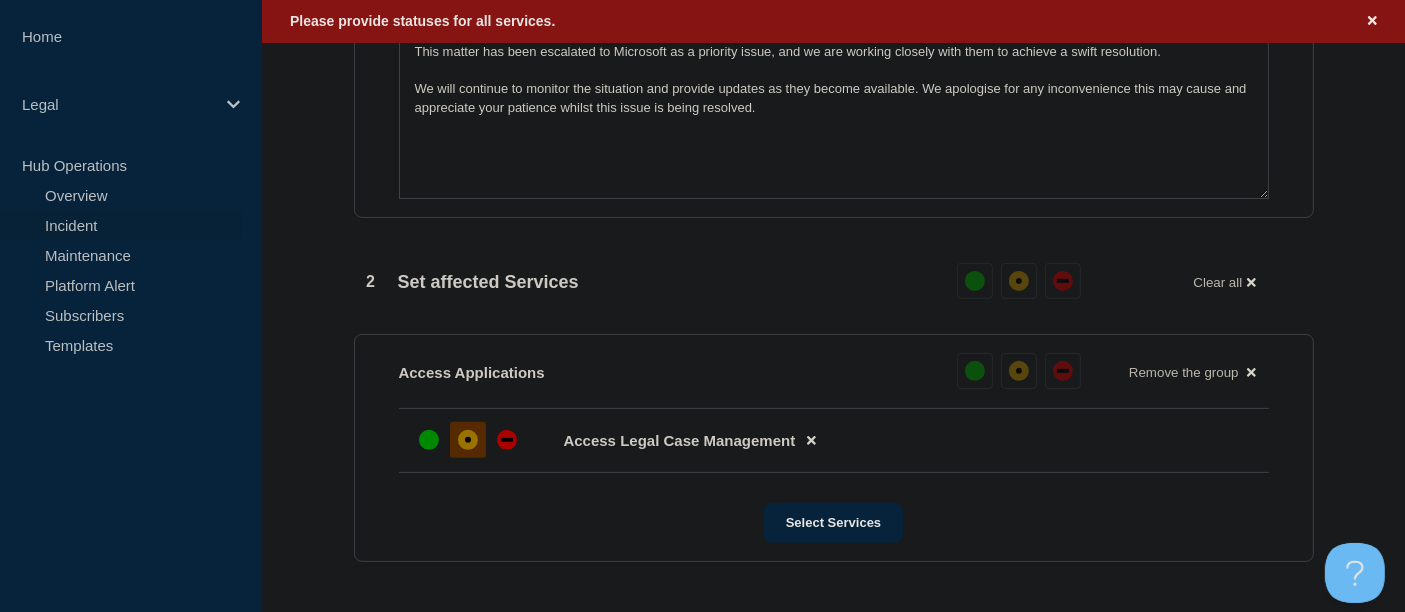 scroll, scrollTop: 728, scrollLeft: 0, axis: vertical 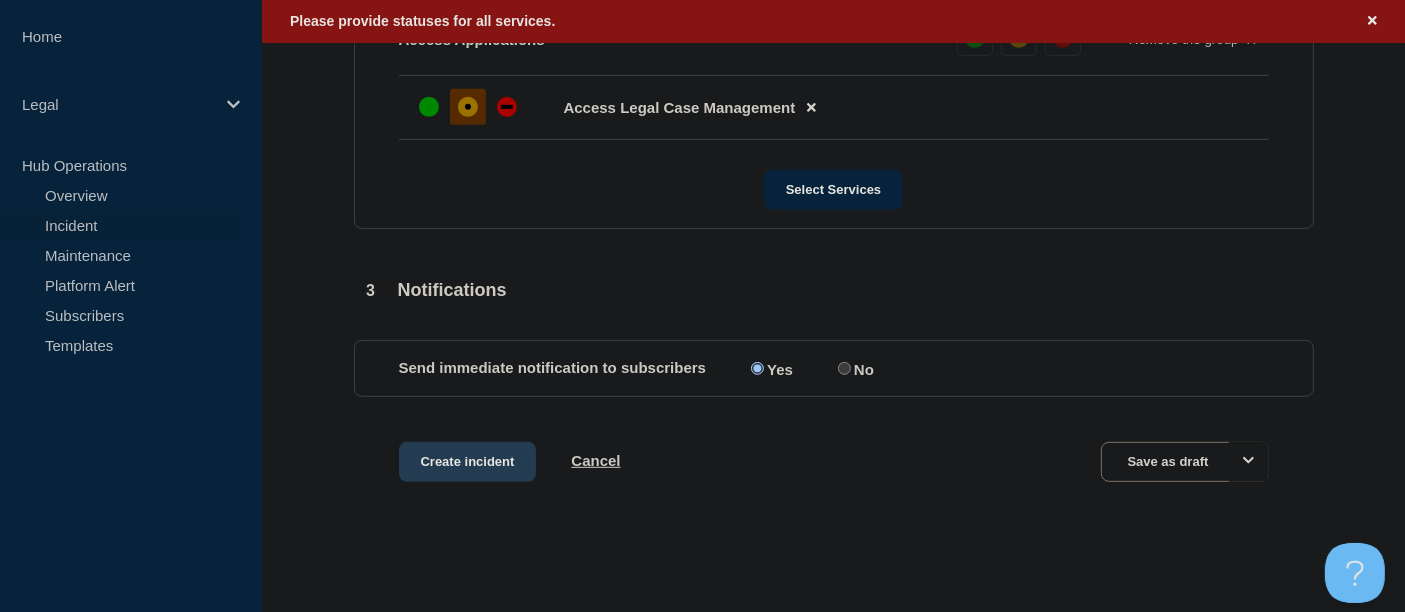 click on "Create incident" at bounding box center [468, 462] 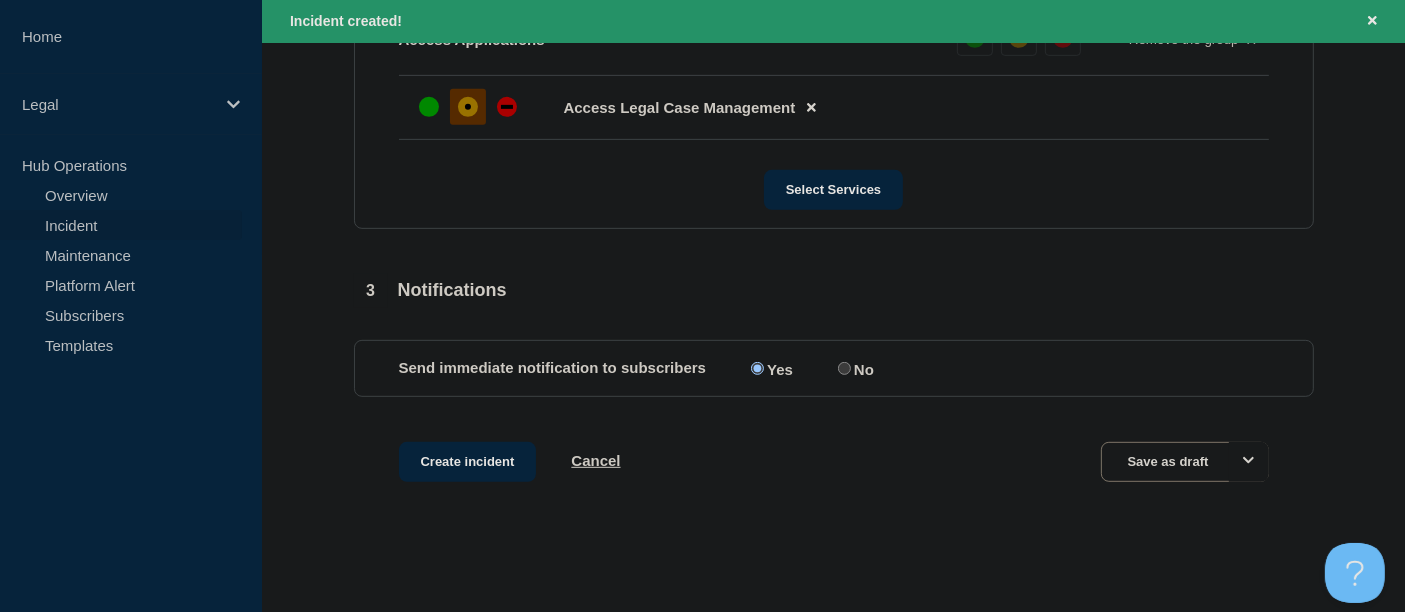 scroll, scrollTop: 602, scrollLeft: 0, axis: vertical 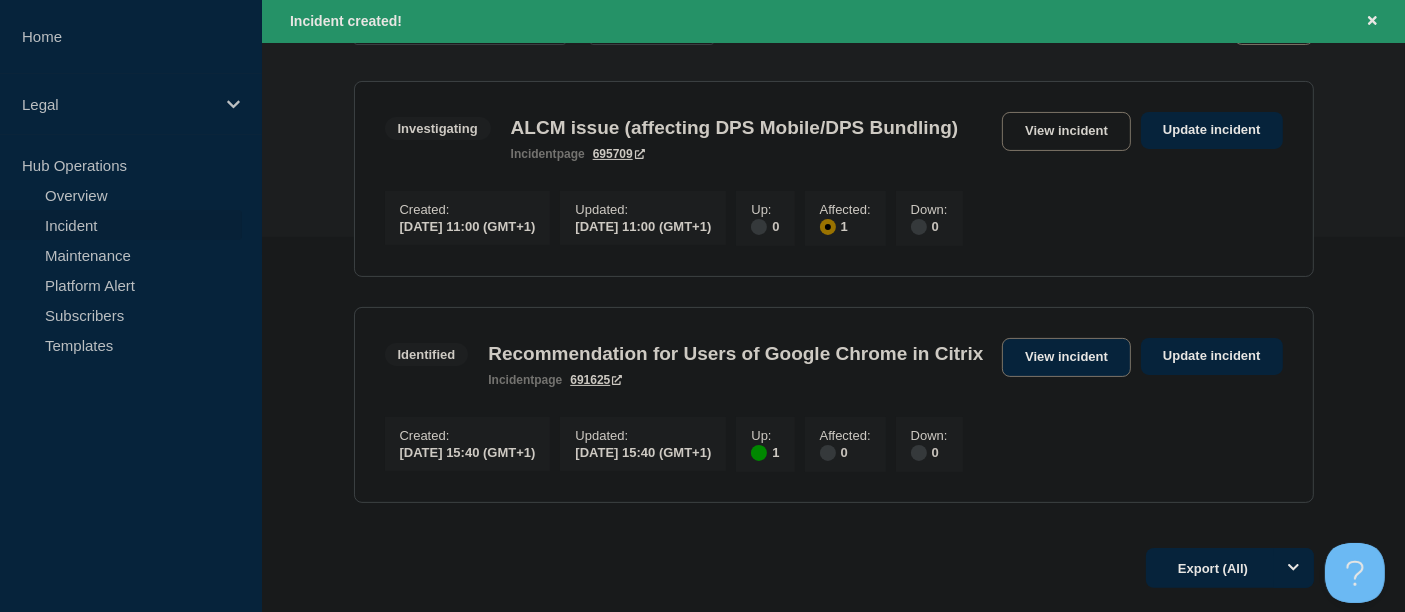 click on "View incident" at bounding box center [1066, 357] 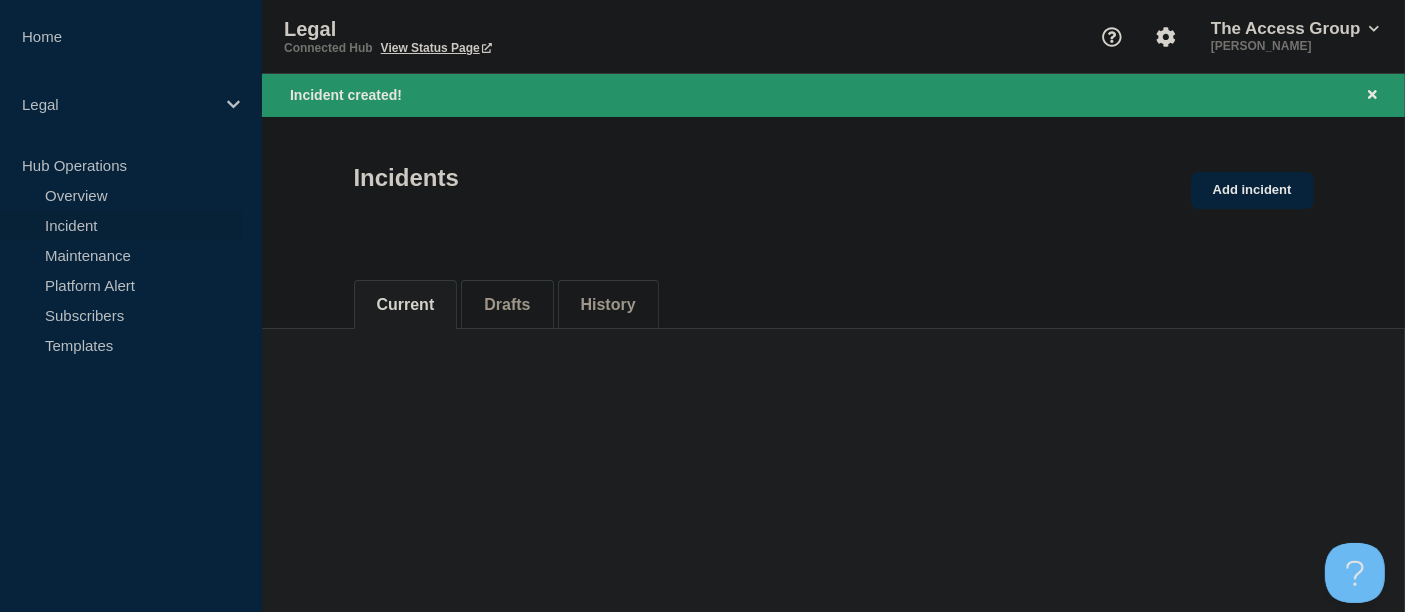 scroll, scrollTop: 0, scrollLeft: 0, axis: both 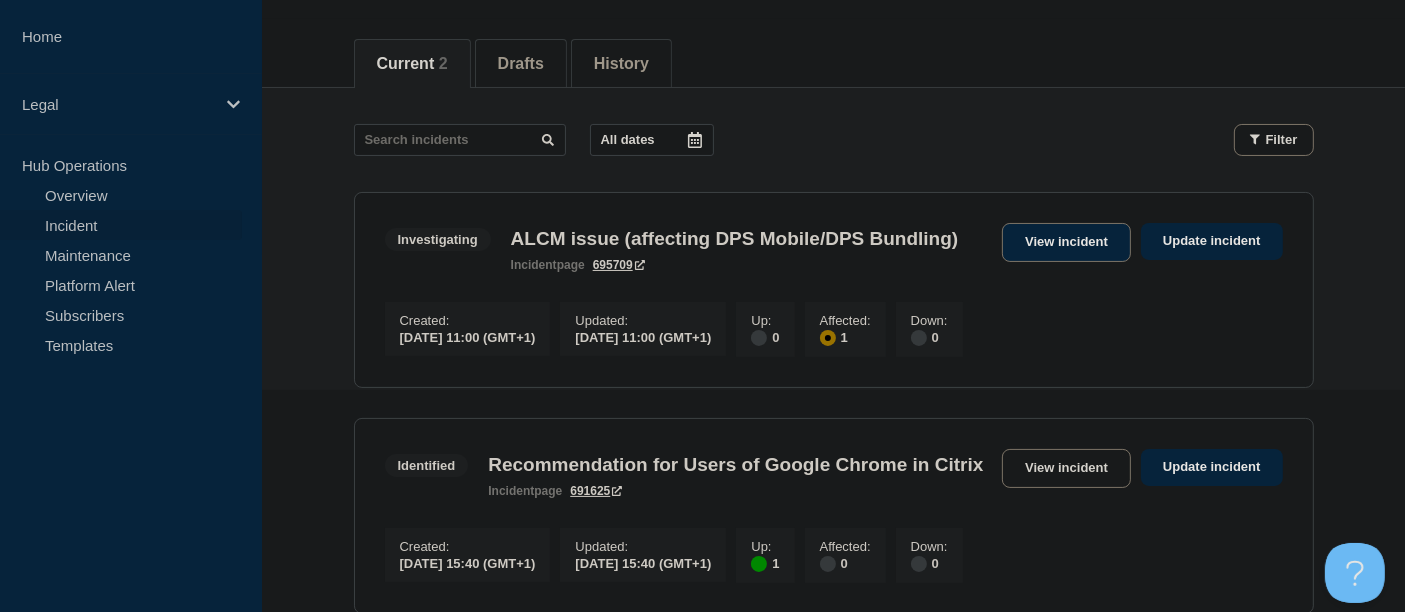 click on "View incident" at bounding box center (1066, 242) 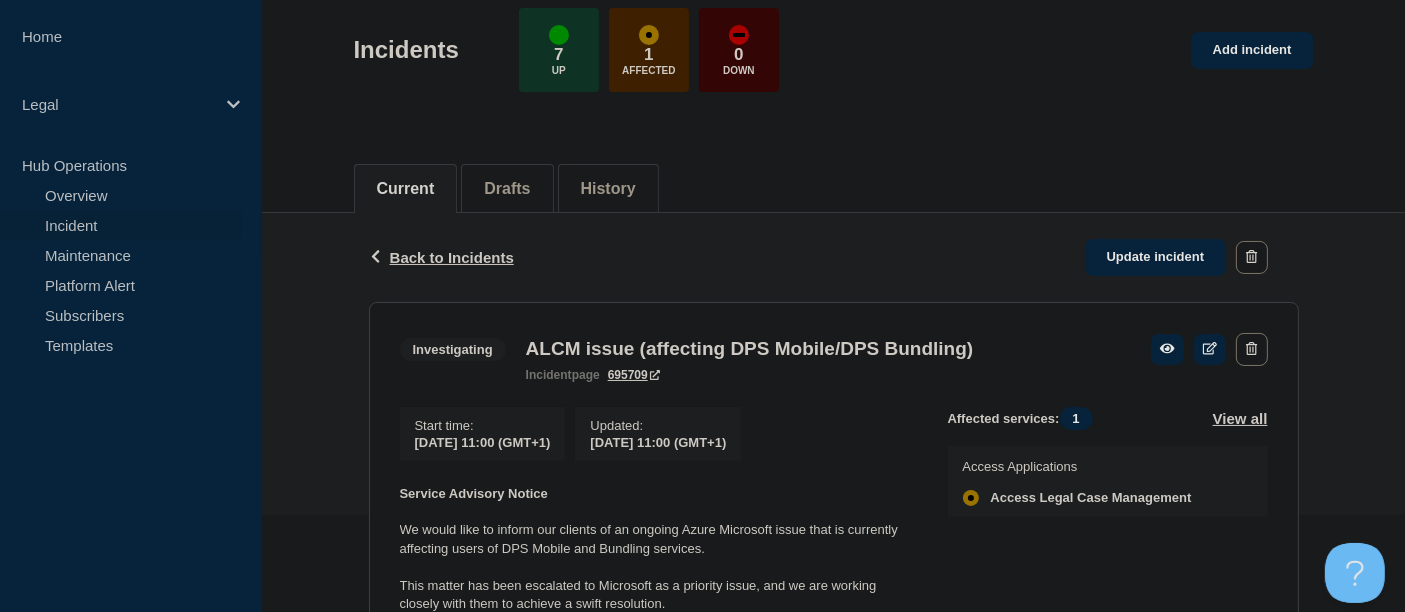 scroll, scrollTop: 269, scrollLeft: 0, axis: vertical 